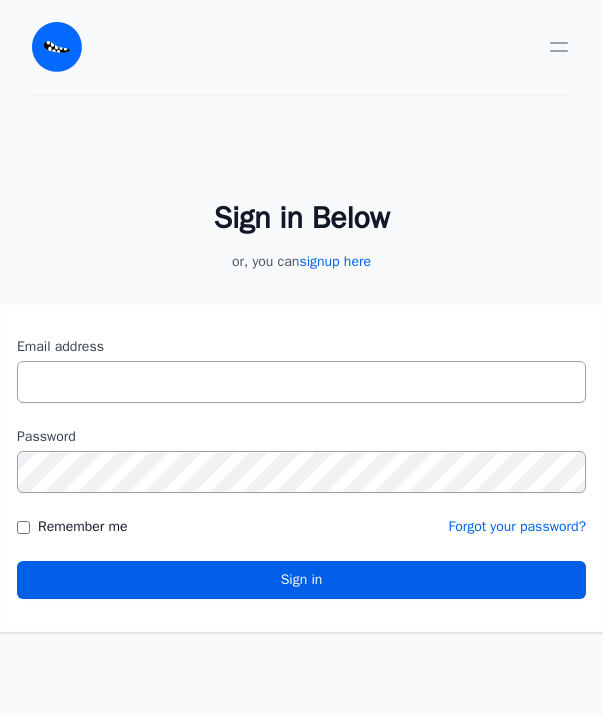 click on "Email address" at bounding box center [301, 382] 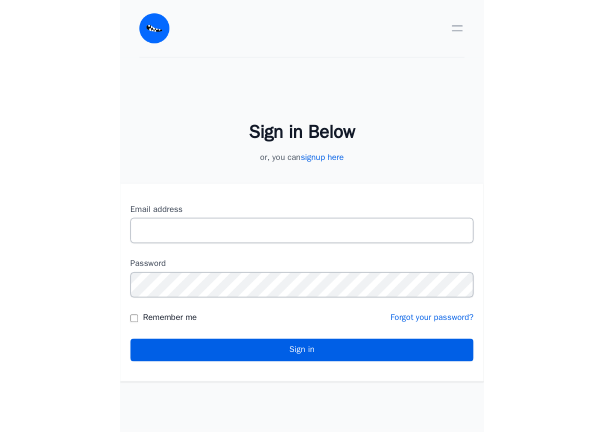scroll, scrollTop: 0, scrollLeft: 0, axis: both 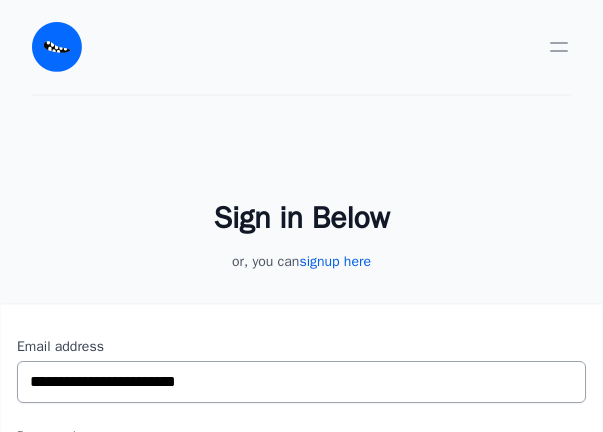 type on "**********" 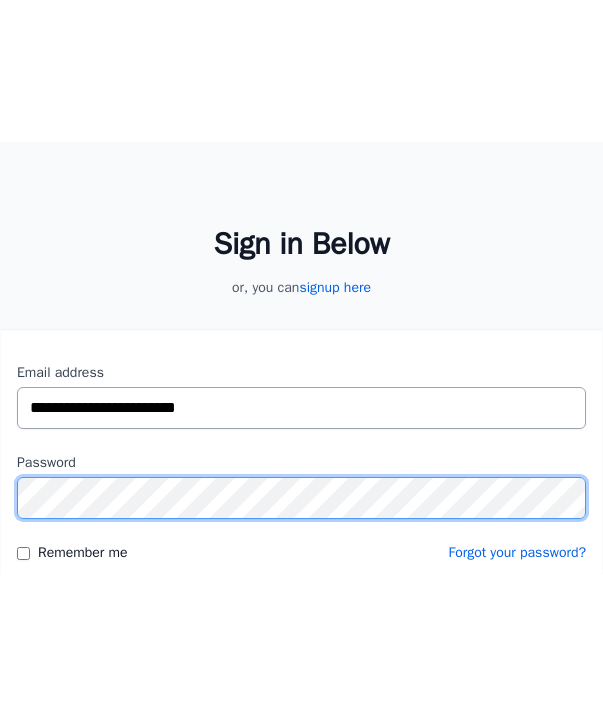 scroll, scrollTop: 119, scrollLeft: 0, axis: vertical 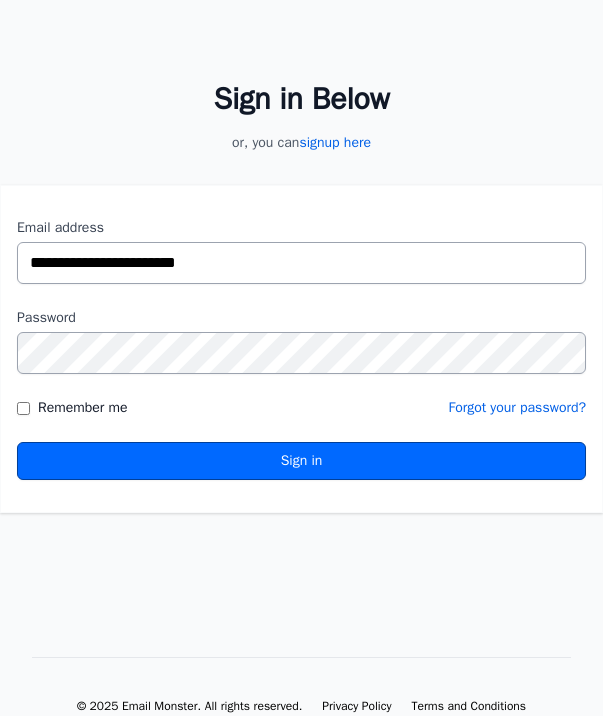 click on "Sign in" at bounding box center [301, 461] 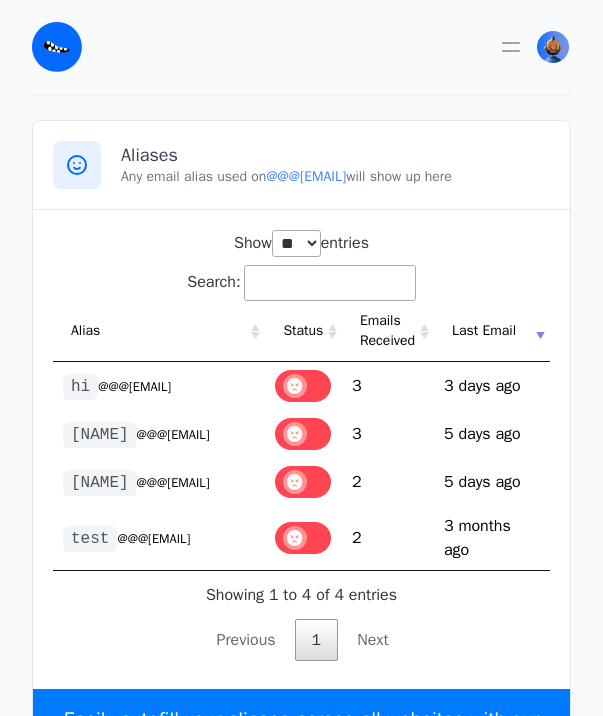 select on "**" 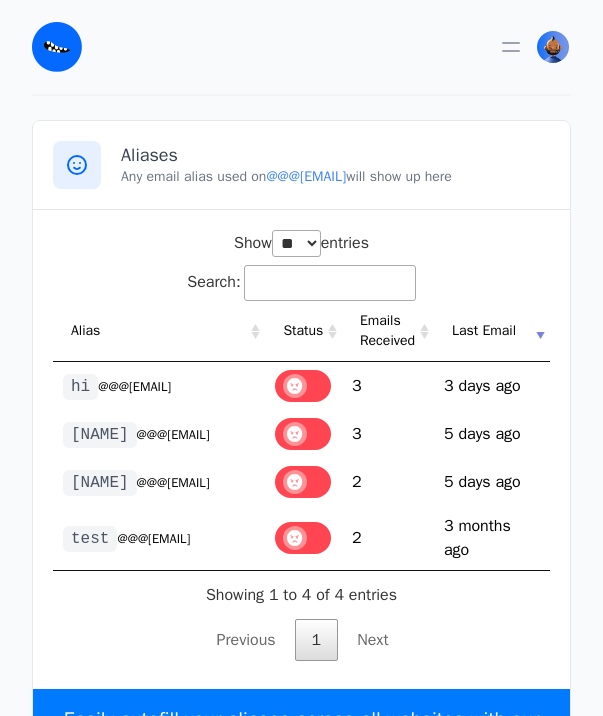 scroll, scrollTop: 0, scrollLeft: 0, axis: both 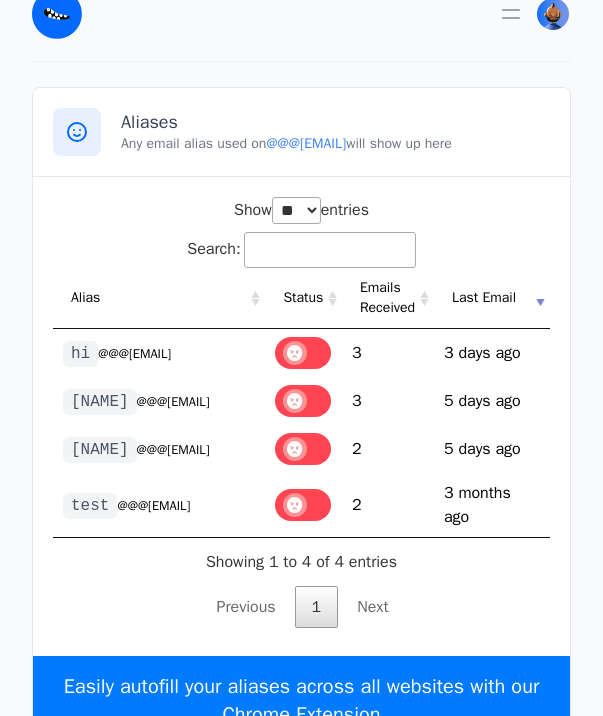 click on "Search:" at bounding box center (330, 250) 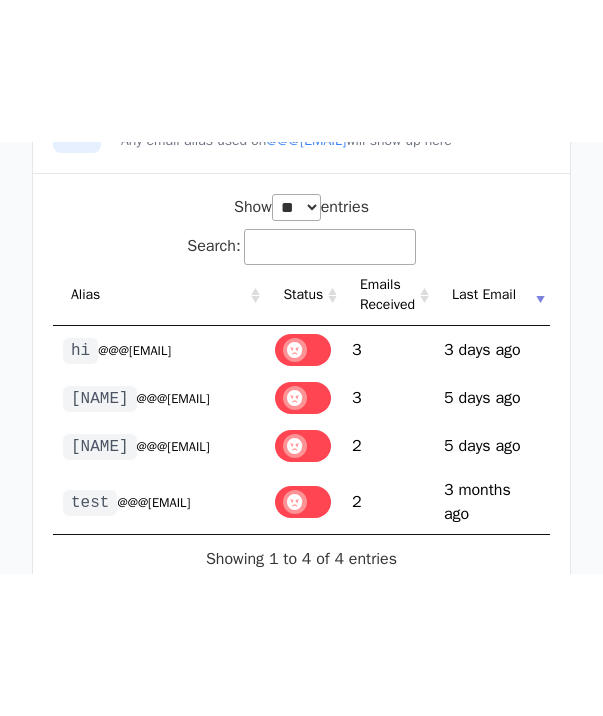 scroll, scrollTop: 53, scrollLeft: 0, axis: vertical 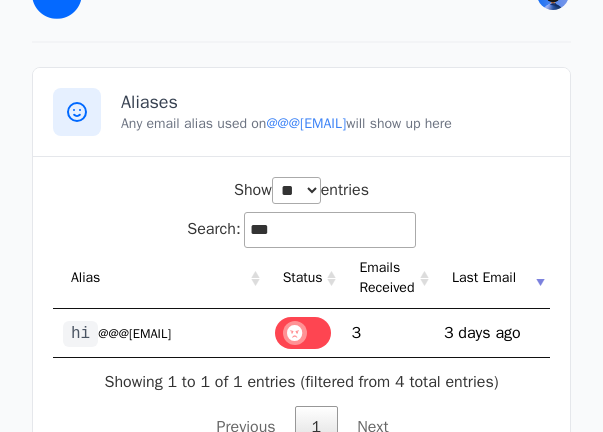 type on "***" 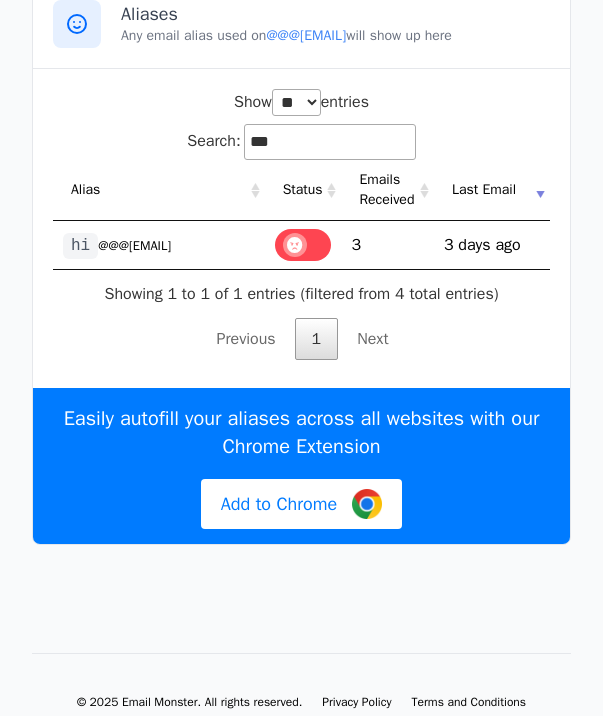 scroll, scrollTop: 0, scrollLeft: 0, axis: both 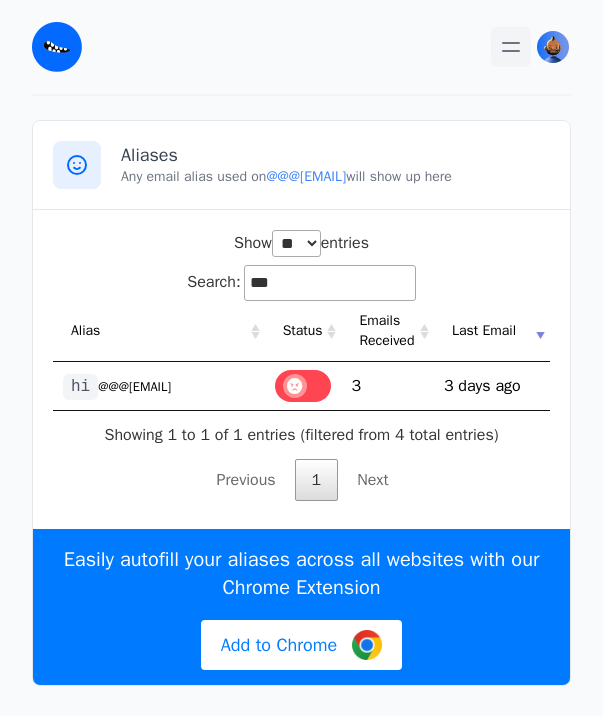 click 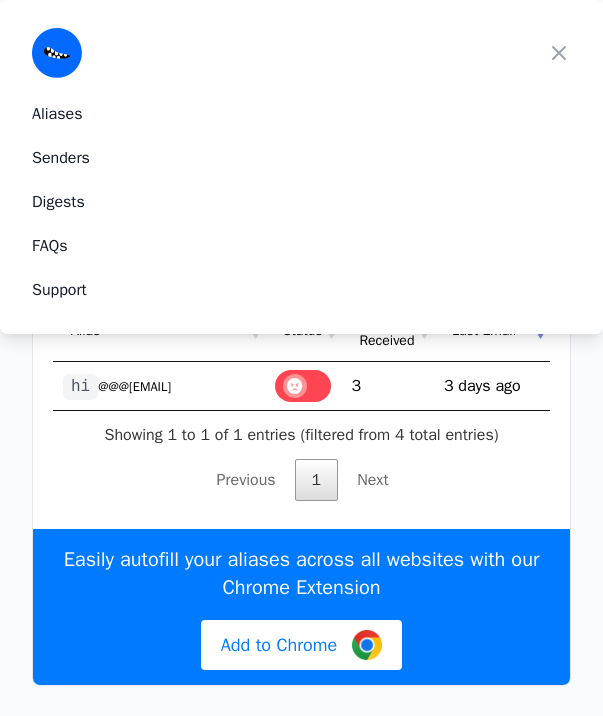 click on "Show  ** ** ** ***  entries Search: ***
Alias Status Emails Received Last Email
hi @kang.eml.monster
3
1753737993 3 days ago
Showing 1 to 1 of 1 entries (filtered from 4 total entries) Previous 1 Next" at bounding box center (301, 365) 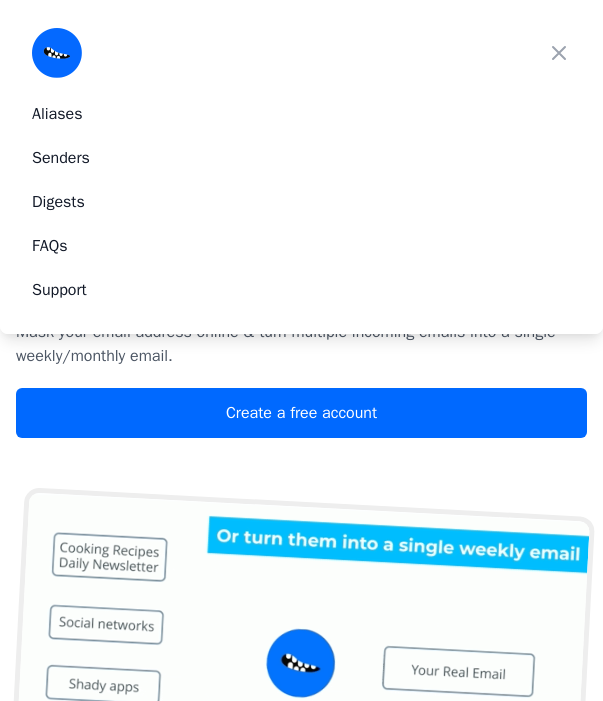 scroll, scrollTop: 0, scrollLeft: 0, axis: both 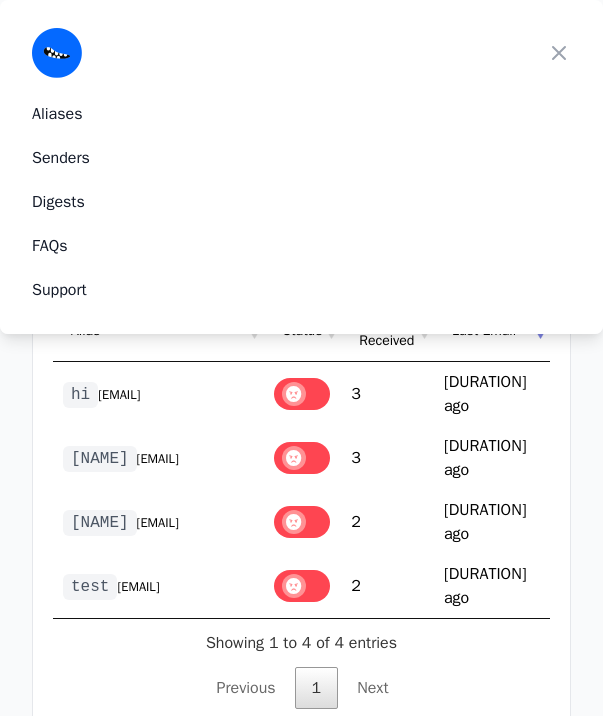 select on "**" 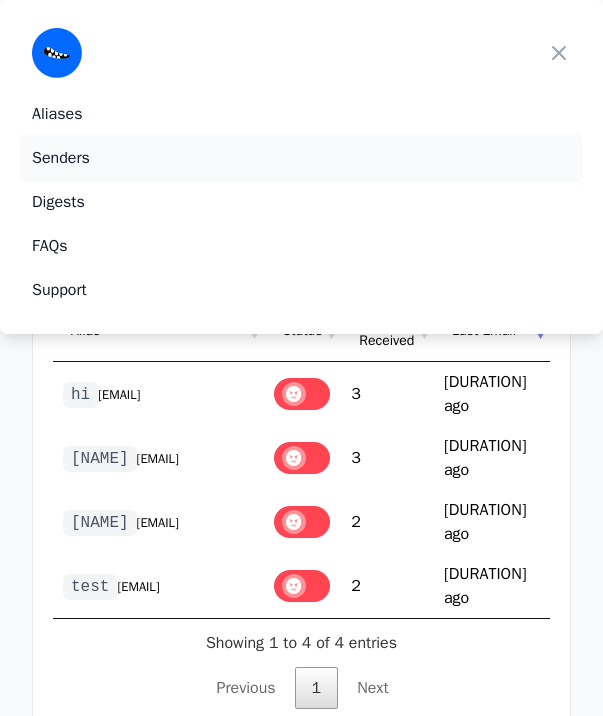 click on "Senders" at bounding box center [61, 158] 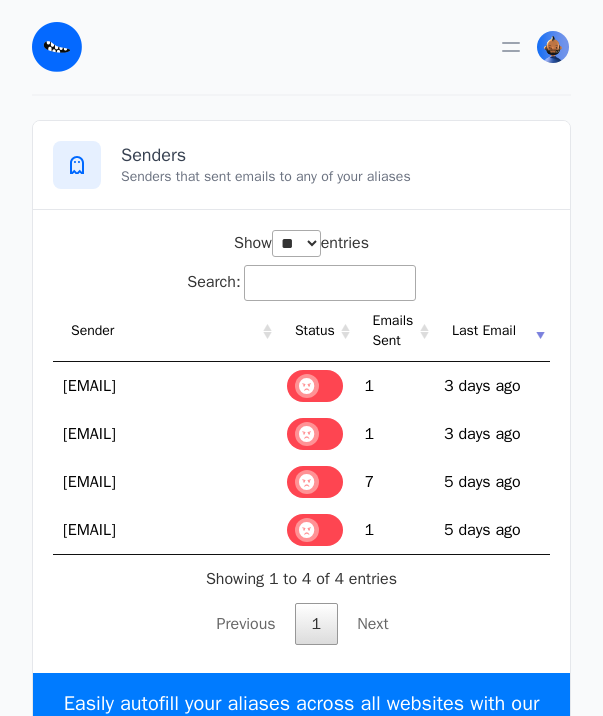 select on "**" 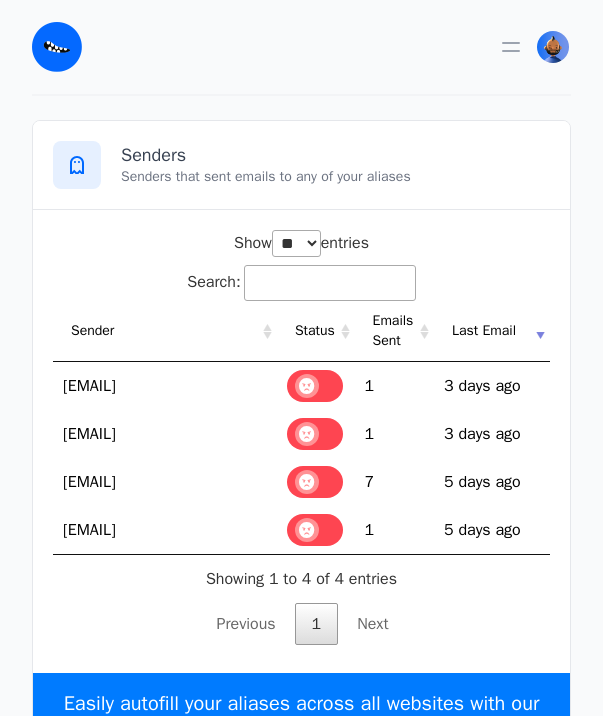 scroll, scrollTop: 0, scrollLeft: 0, axis: both 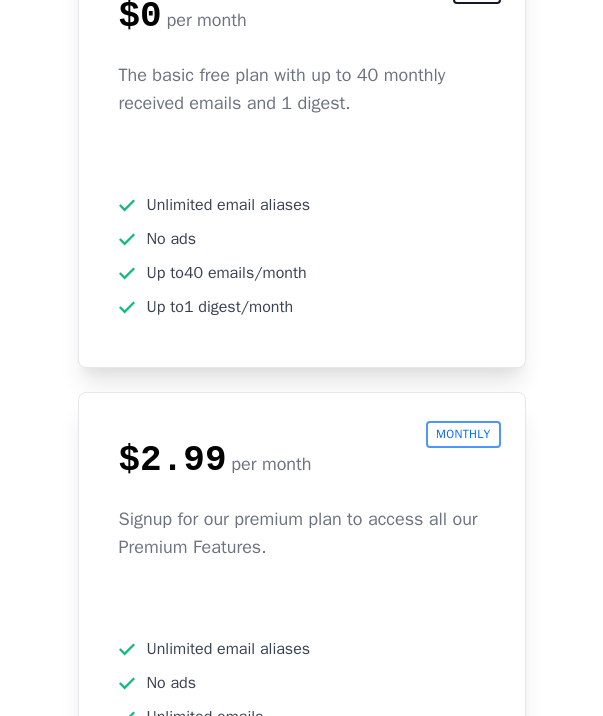 click on "Unlimited email aliases
No ads
40 emails/month 1 digest/month" at bounding box center (302, 280) 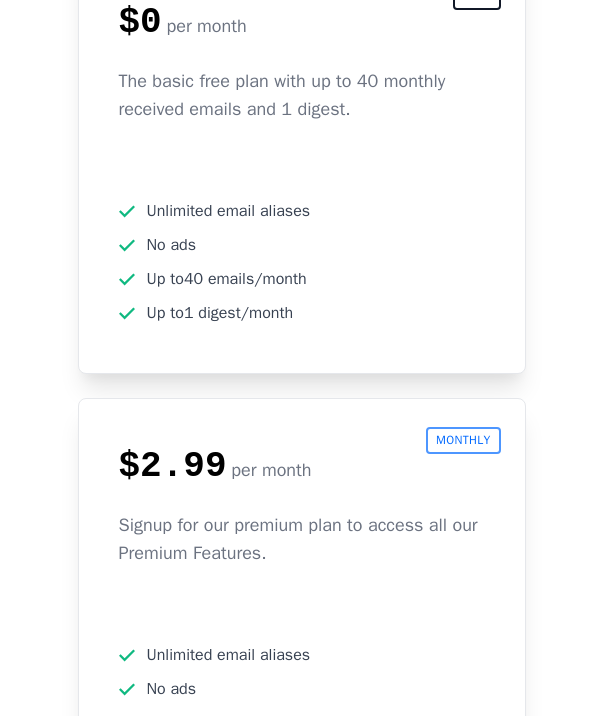 click on "Unlimited email aliases
No ads
40 emails/month 1 digest/month" at bounding box center [302, 286] 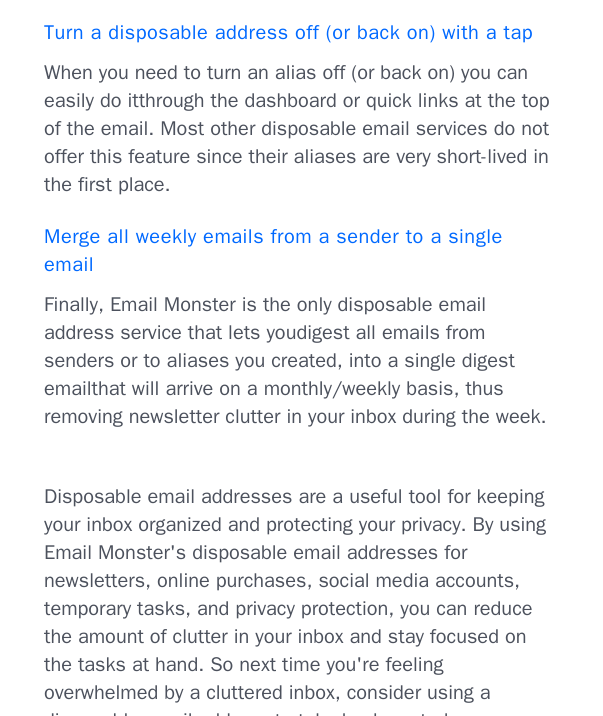 scroll, scrollTop: 10368, scrollLeft: 0, axis: vertical 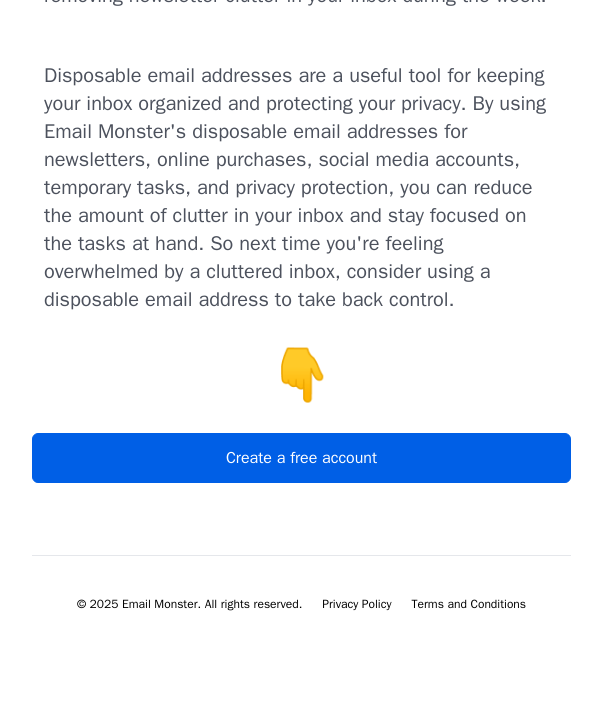 click on "Create a free account" at bounding box center (301, 458) 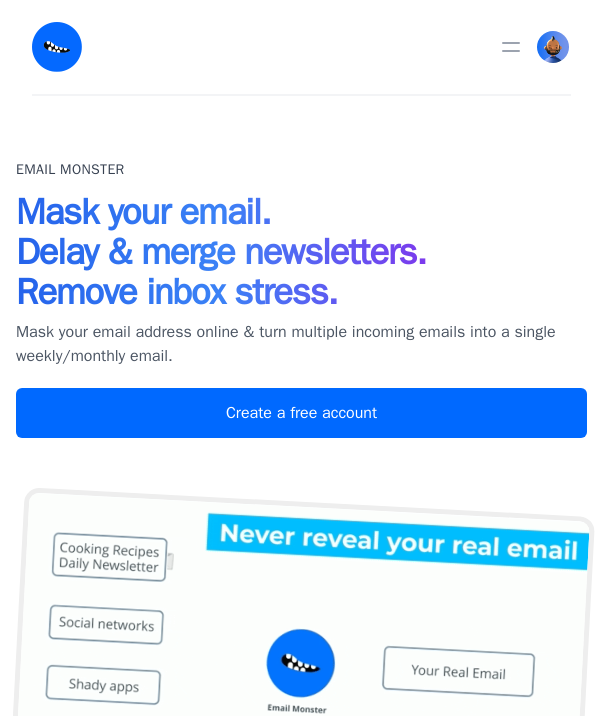 scroll, scrollTop: 10138, scrollLeft: 0, axis: vertical 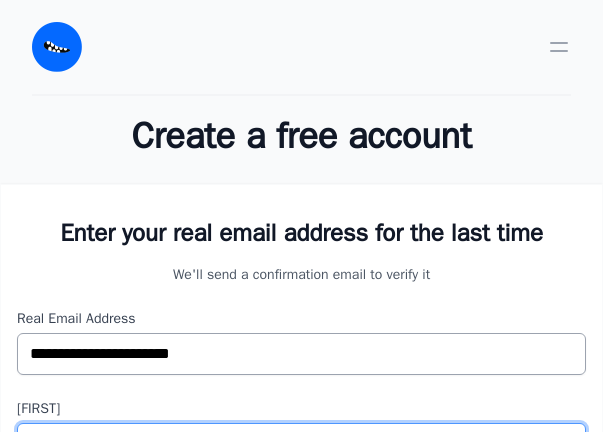 click on "[FIRST]" at bounding box center [301, 444] 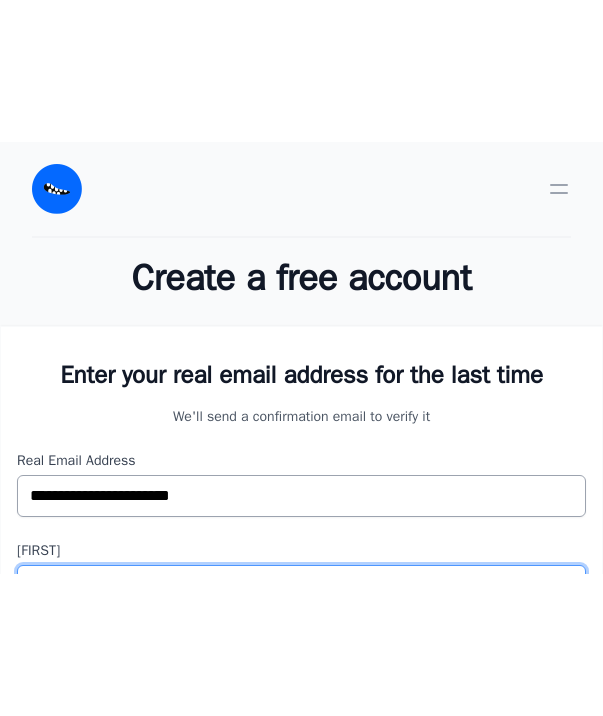 scroll, scrollTop: 239, scrollLeft: 0, axis: vertical 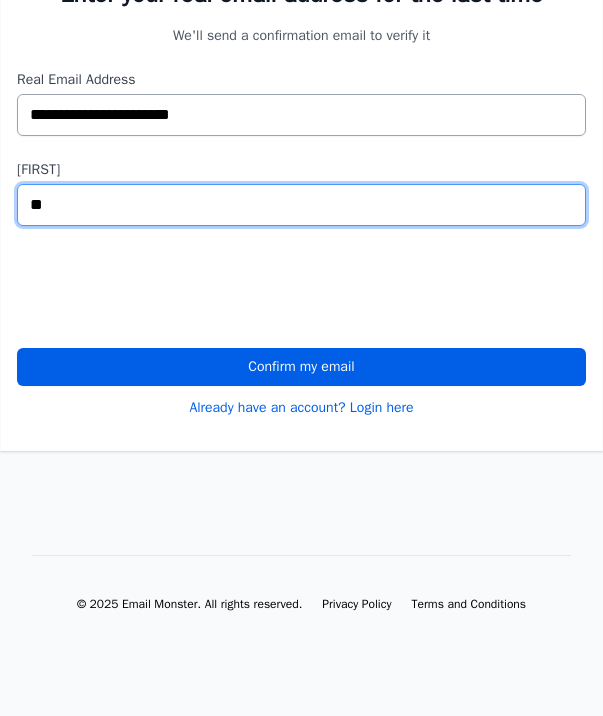 type on "**" 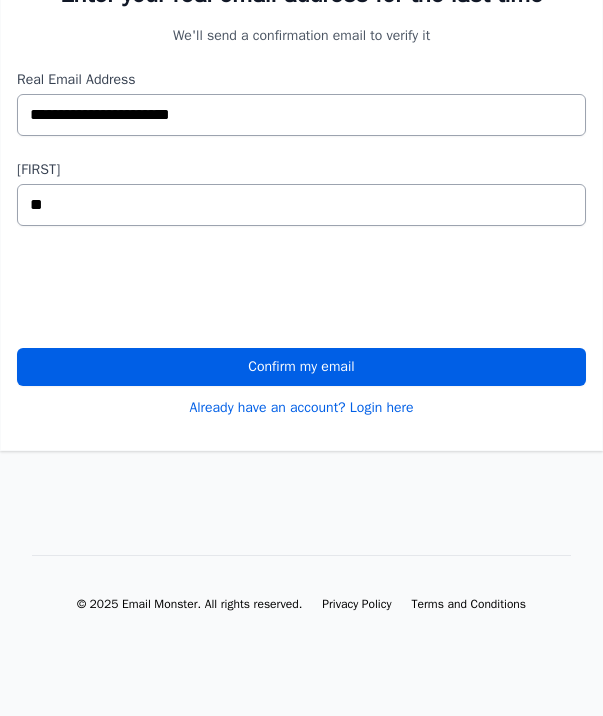 scroll, scrollTop: 239, scrollLeft: 0, axis: vertical 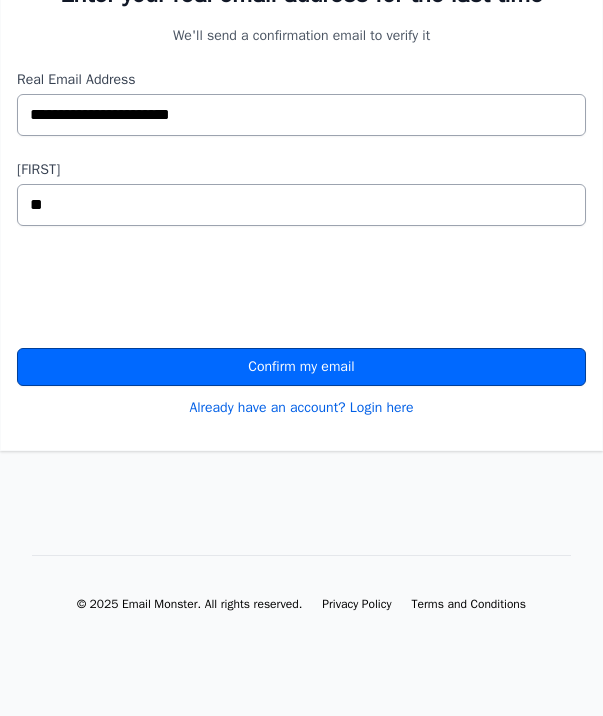 click on "Confirm my email" at bounding box center (301, 367) 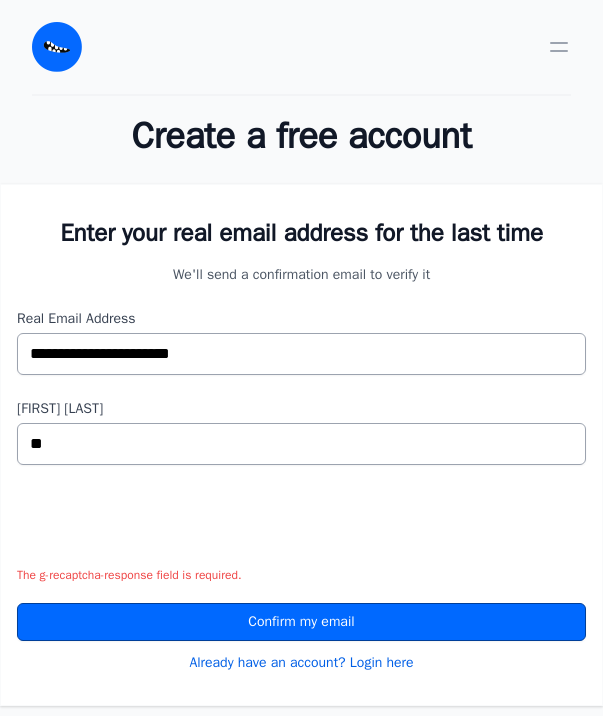 click on "Confirm my email" at bounding box center [301, 622] 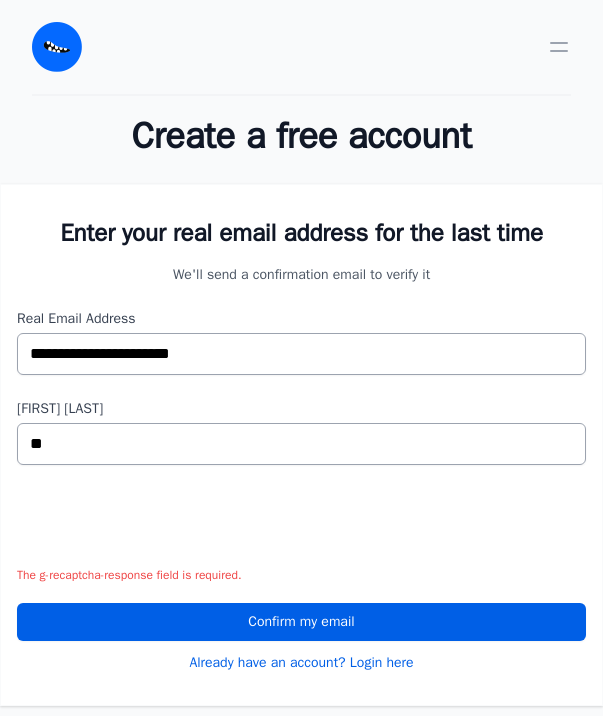 scroll, scrollTop: 0, scrollLeft: 0, axis: both 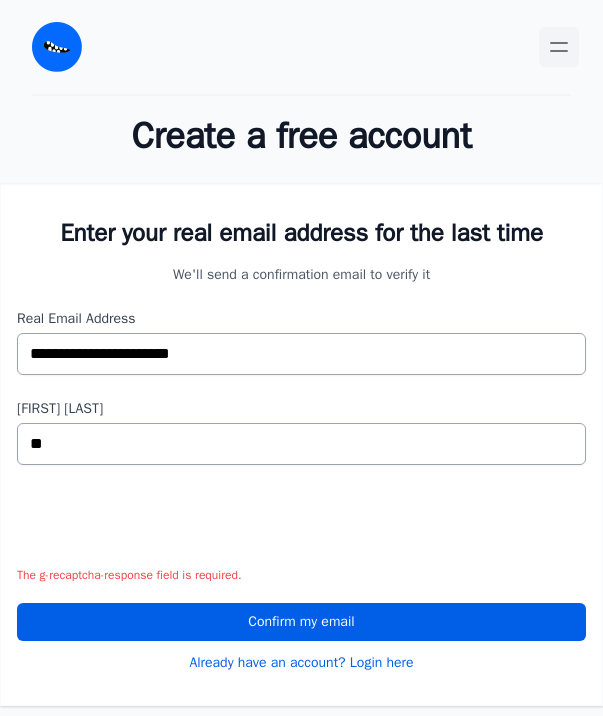 click 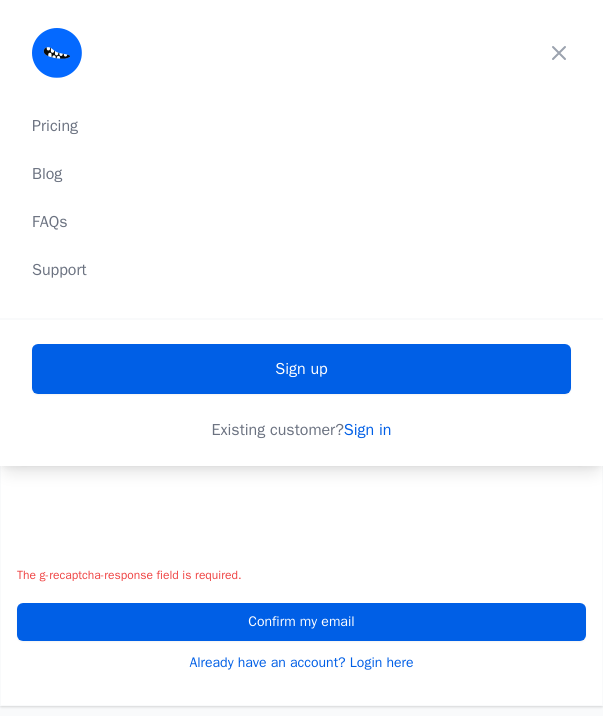 click at bounding box center [301, 528] 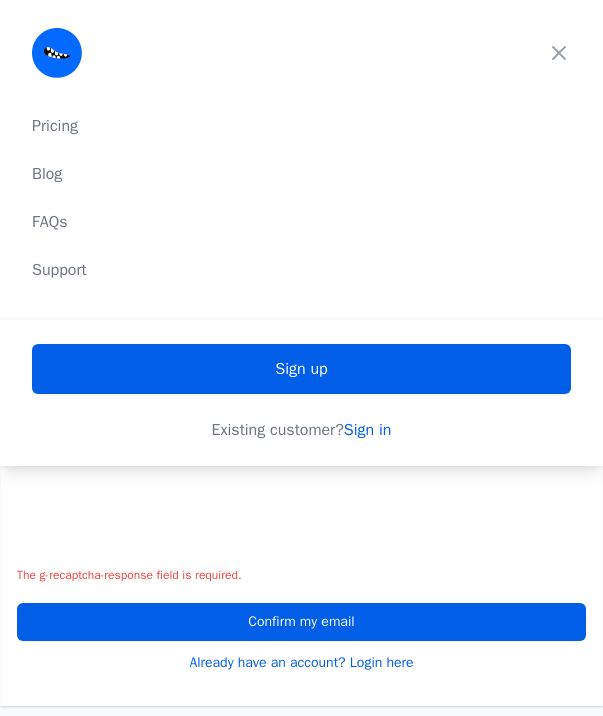 scroll, scrollTop: 255, scrollLeft: 0, axis: vertical 